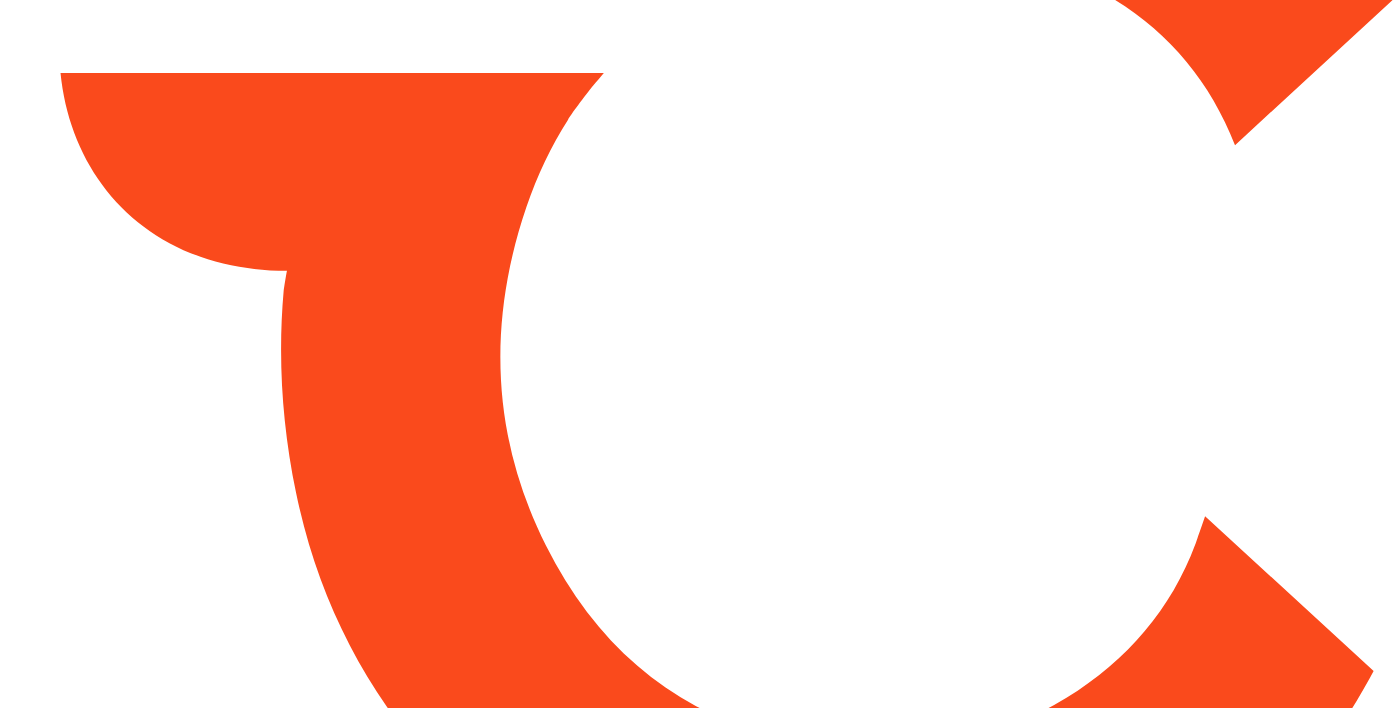 scroll, scrollTop: 0, scrollLeft: 0, axis: both 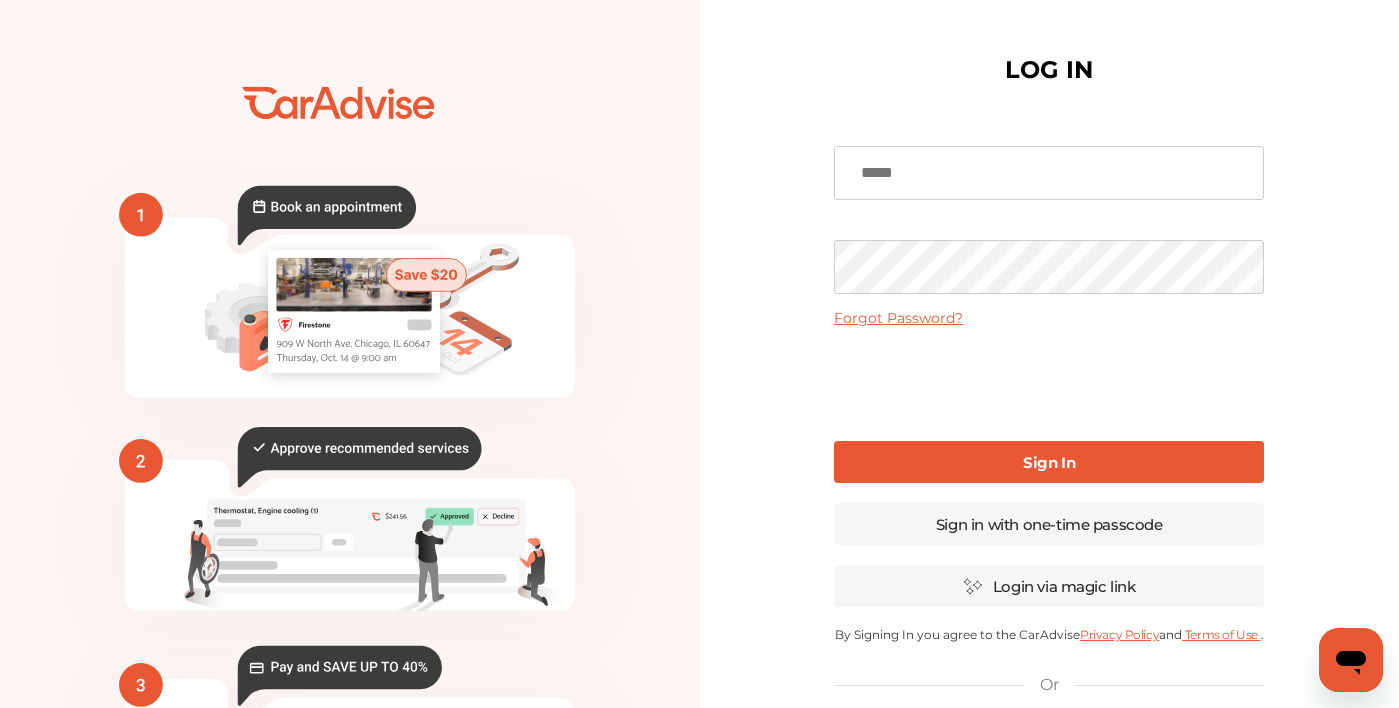 type on "**********" 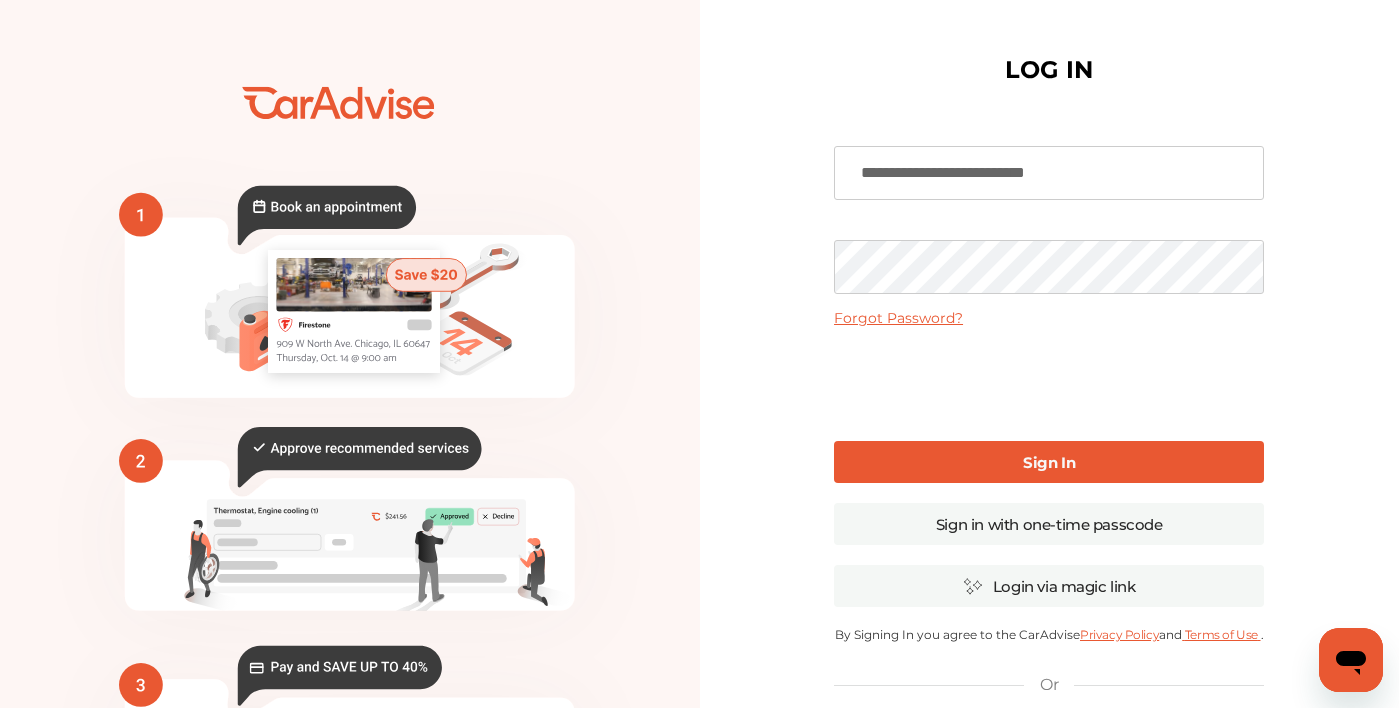 click on "Sign In" at bounding box center [1049, 462] 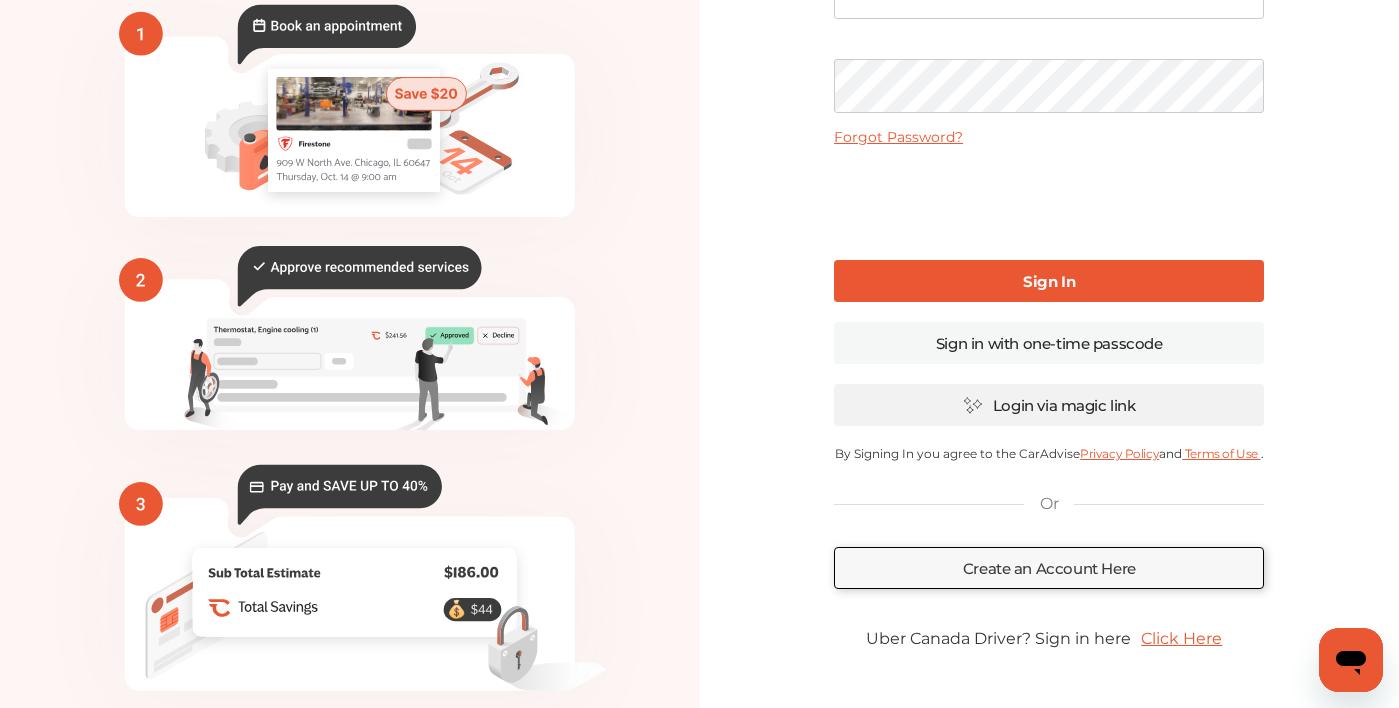 scroll, scrollTop: 20, scrollLeft: 0, axis: vertical 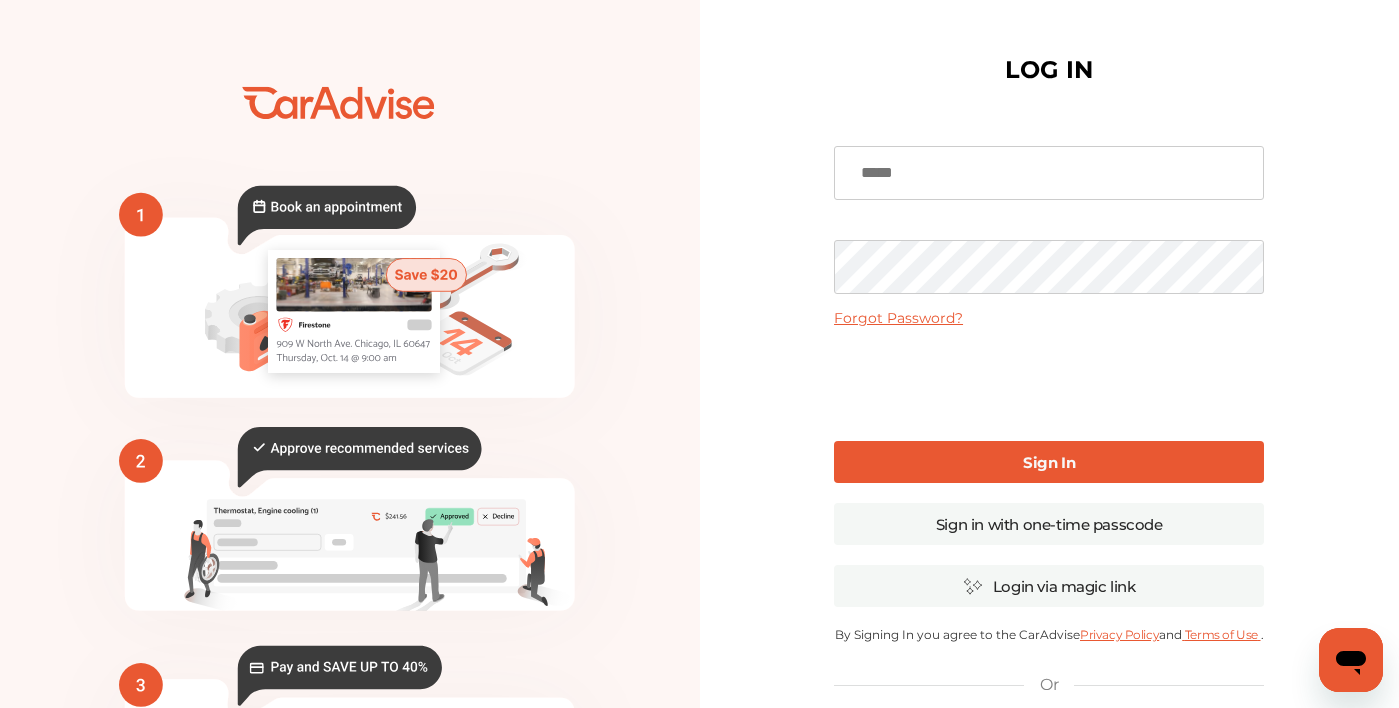 type on "**********" 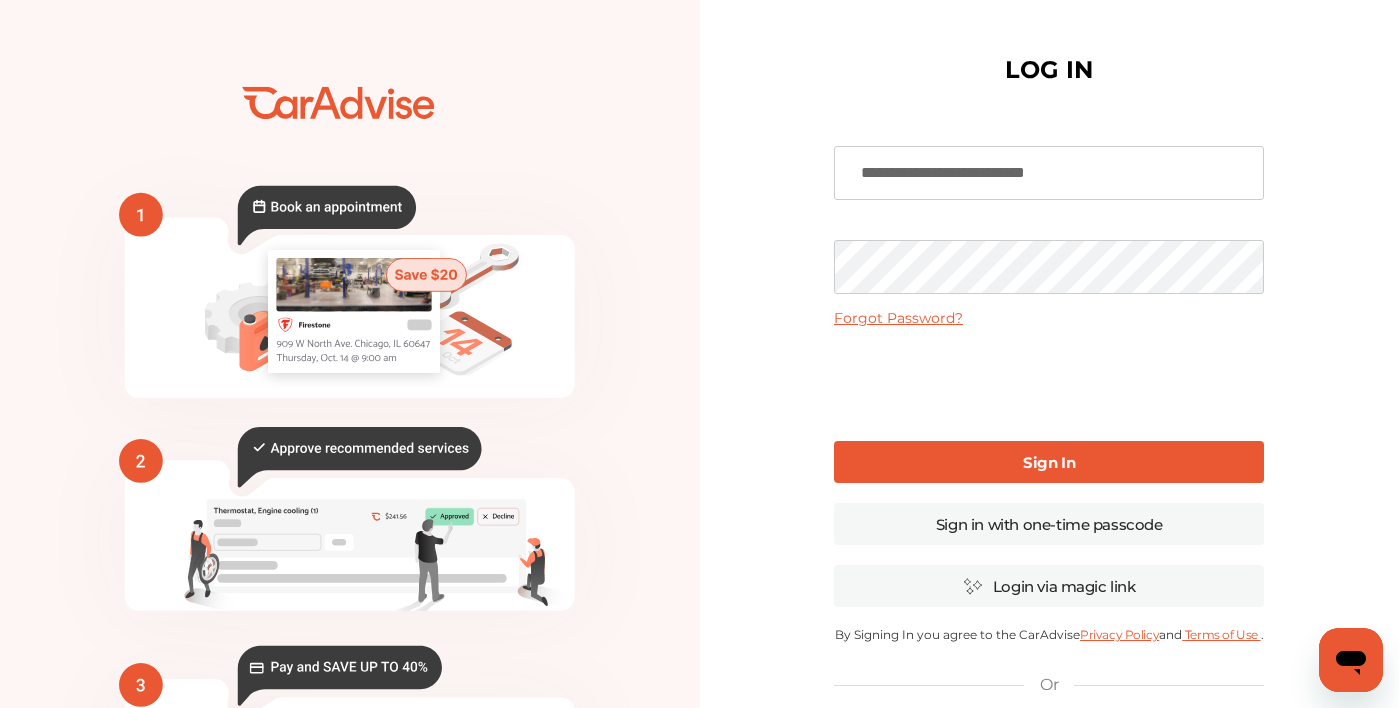 click on "Sign In" at bounding box center (1049, 462) 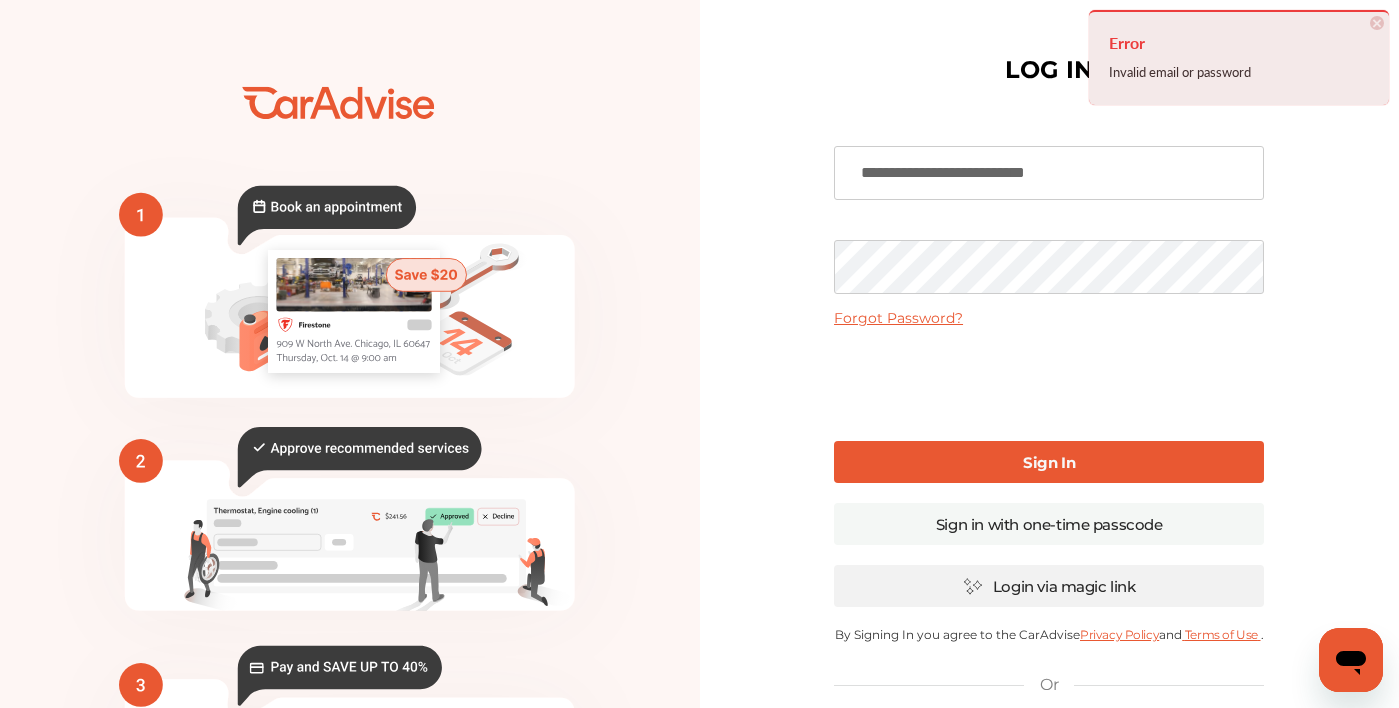 scroll, scrollTop: 266, scrollLeft: 0, axis: vertical 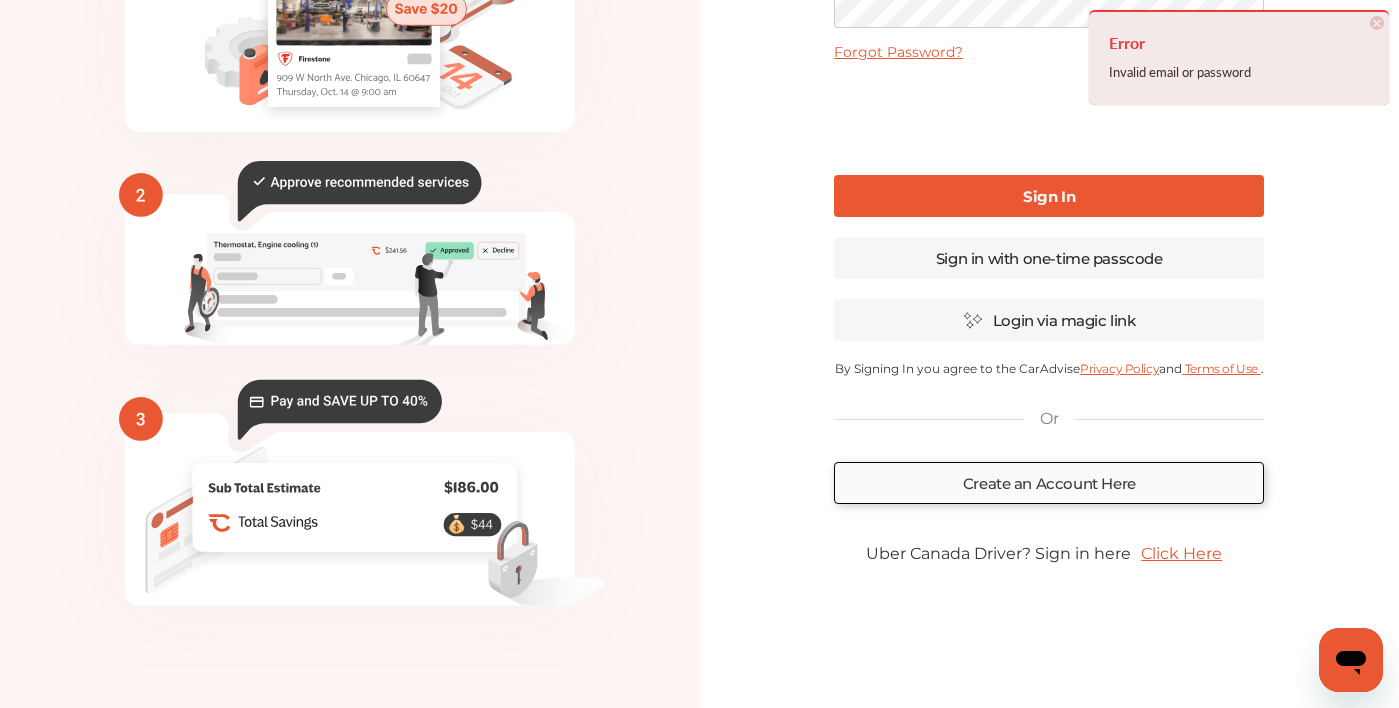 click on "Create an Account Here" at bounding box center [1049, 483] 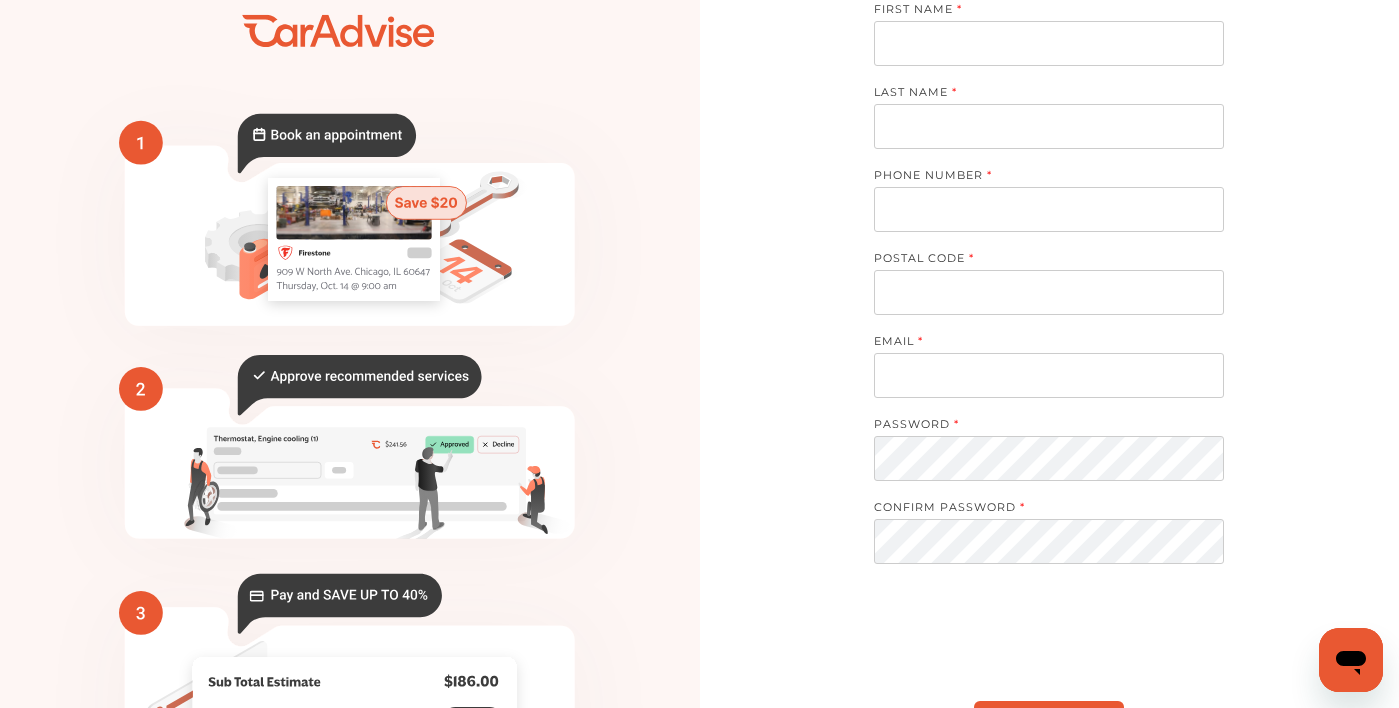 scroll, scrollTop: 16, scrollLeft: 0, axis: vertical 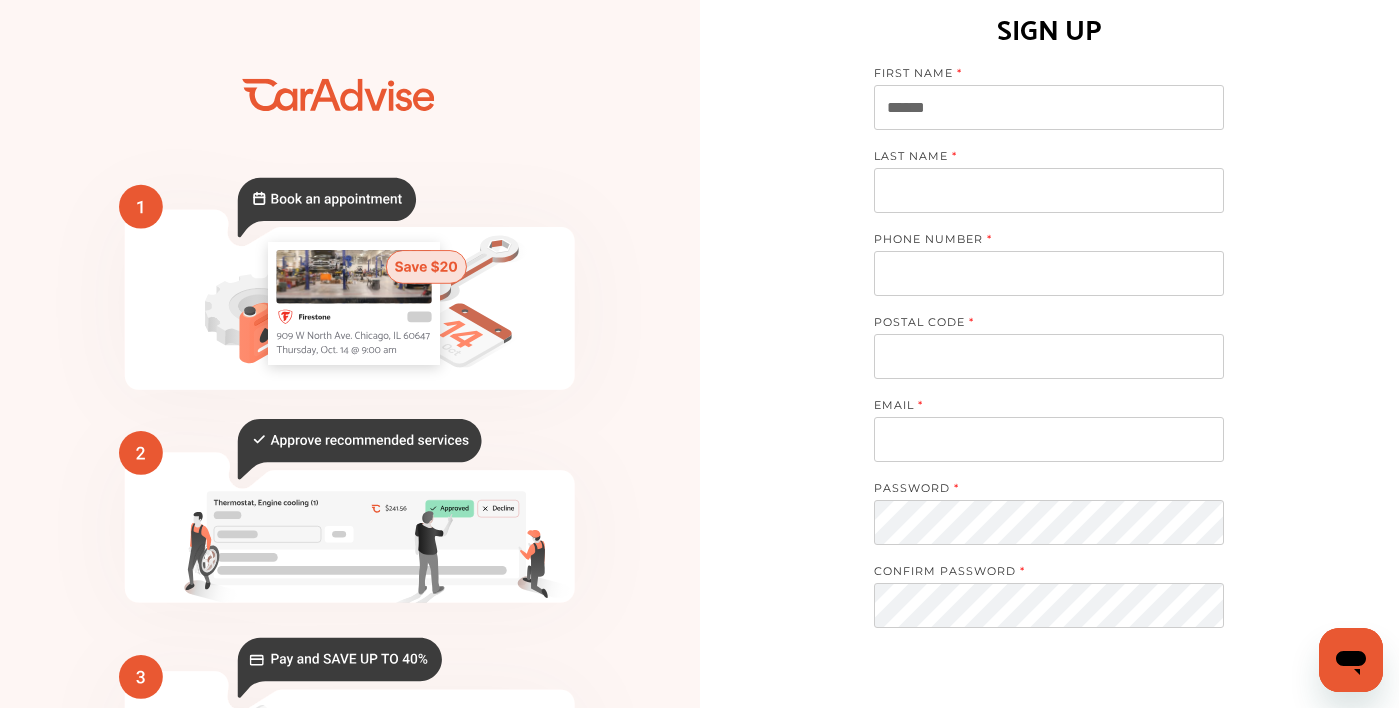 type on "******" 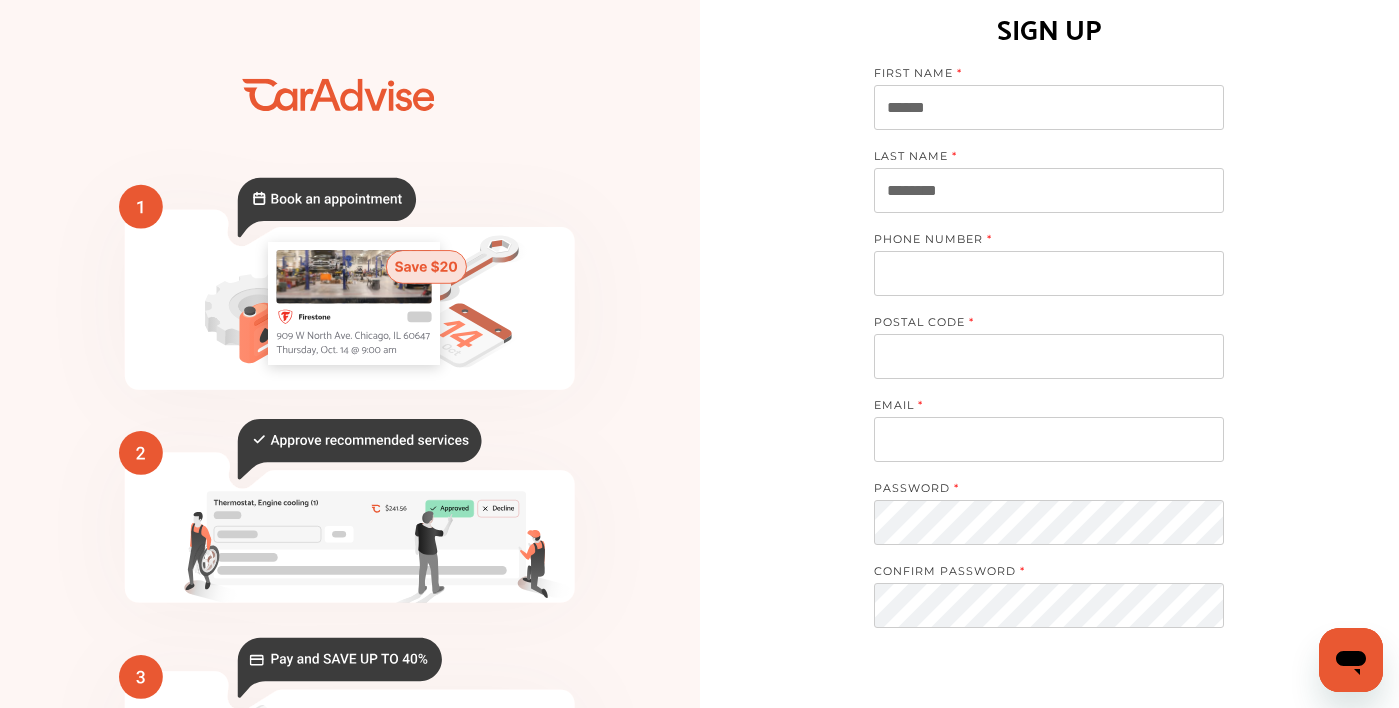 type on "********" 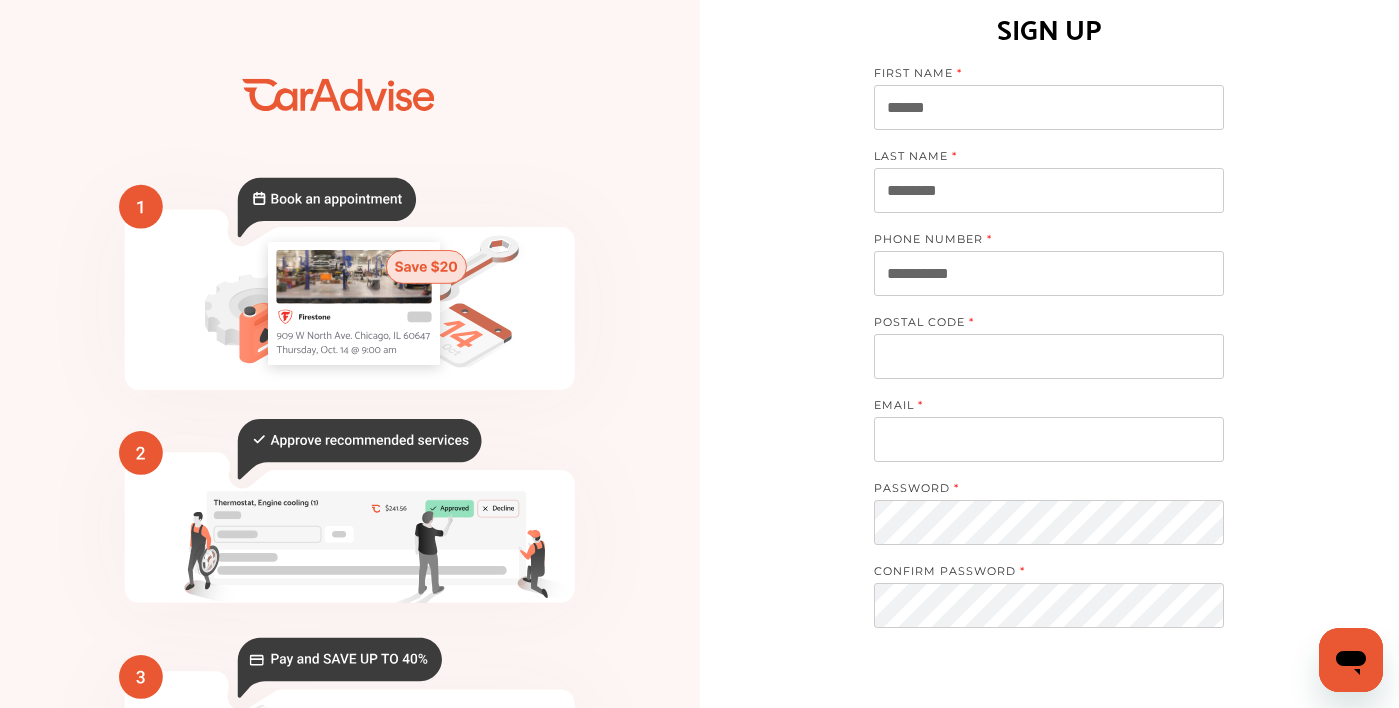 type on "**********" 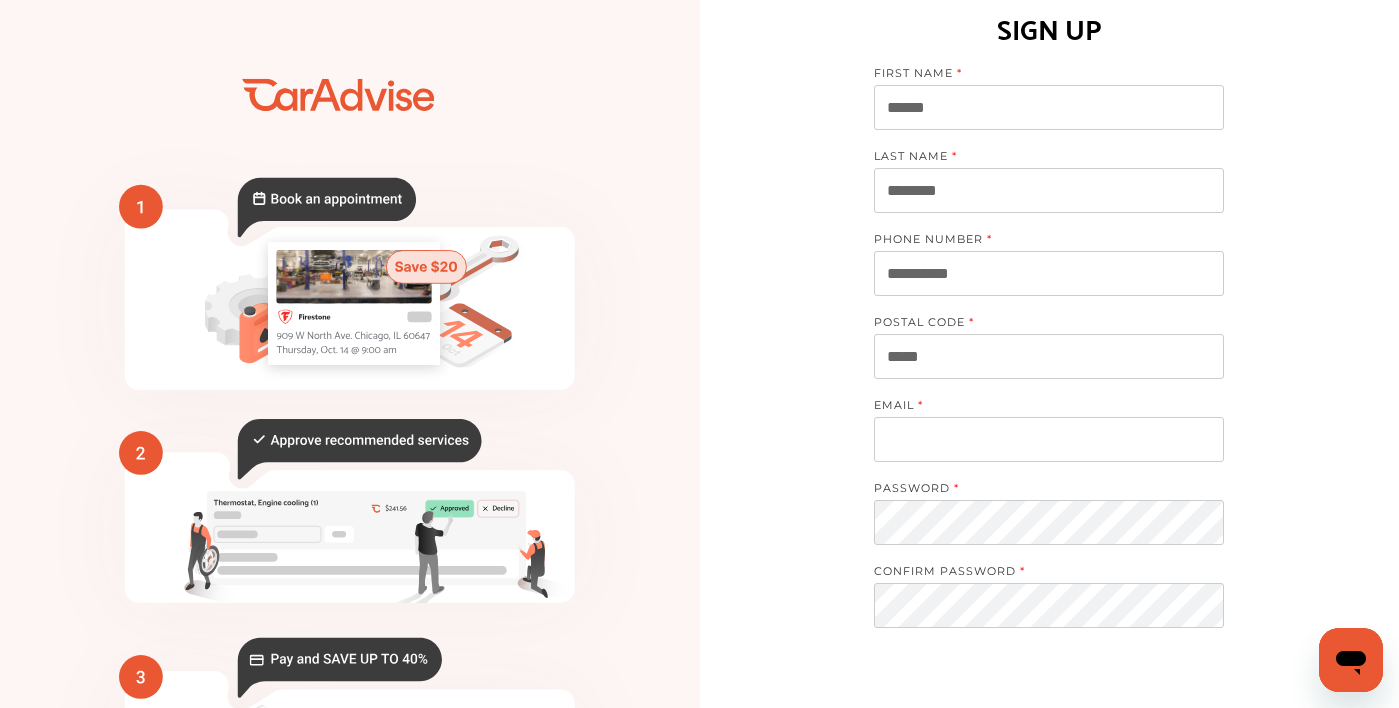 type on "*****" 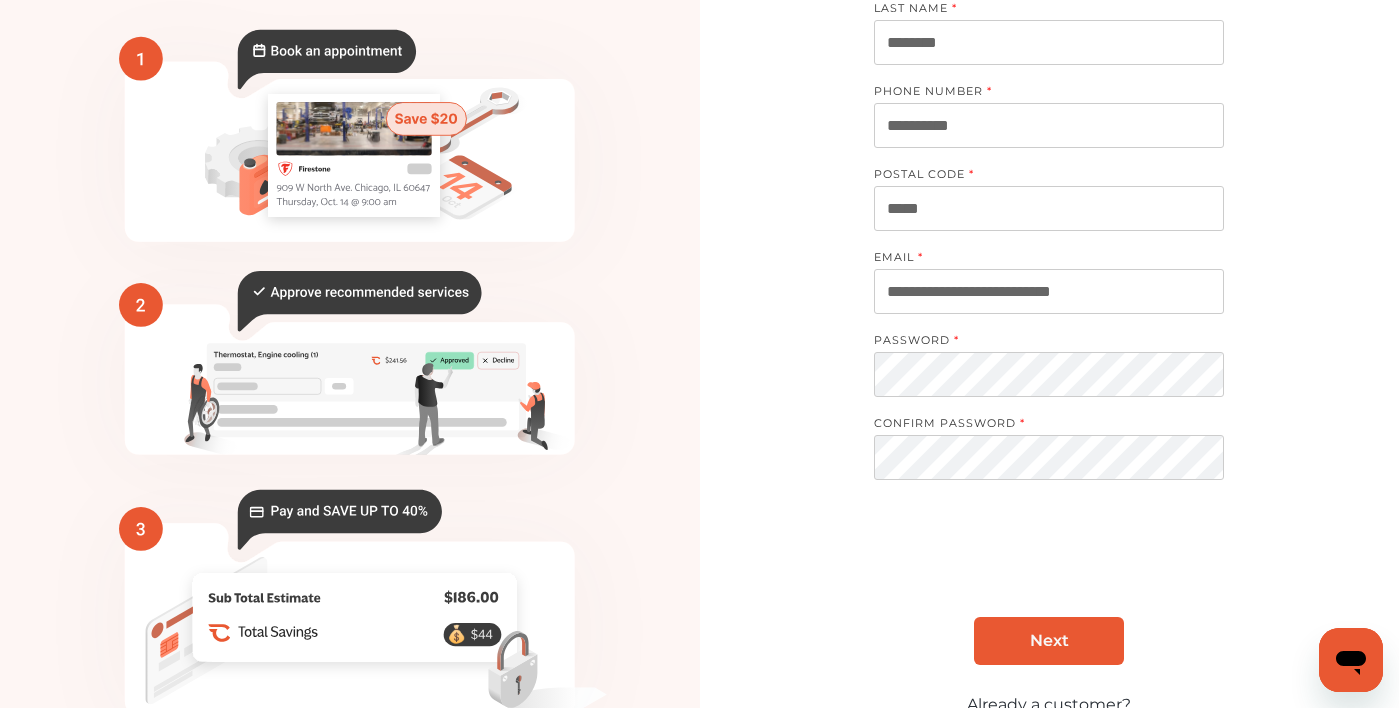 scroll, scrollTop: 228, scrollLeft: 0, axis: vertical 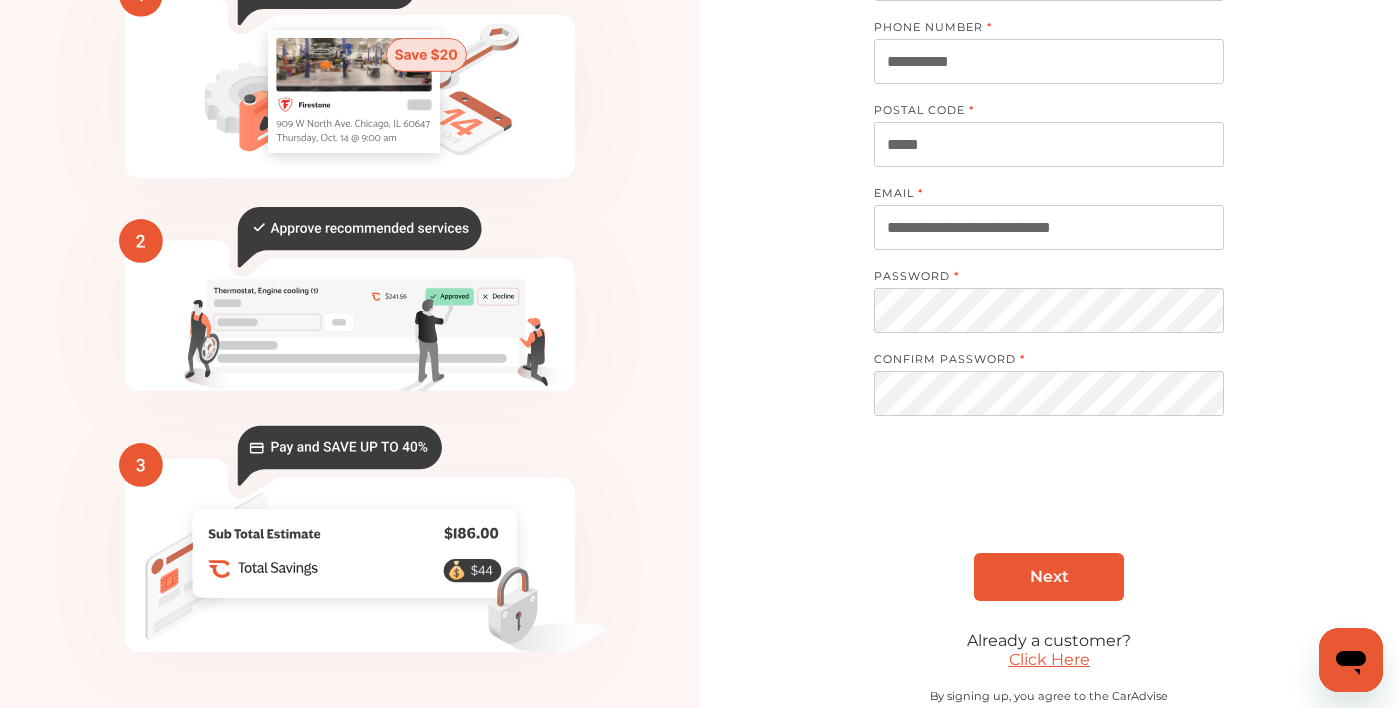 click on "Next" at bounding box center (1049, 577) 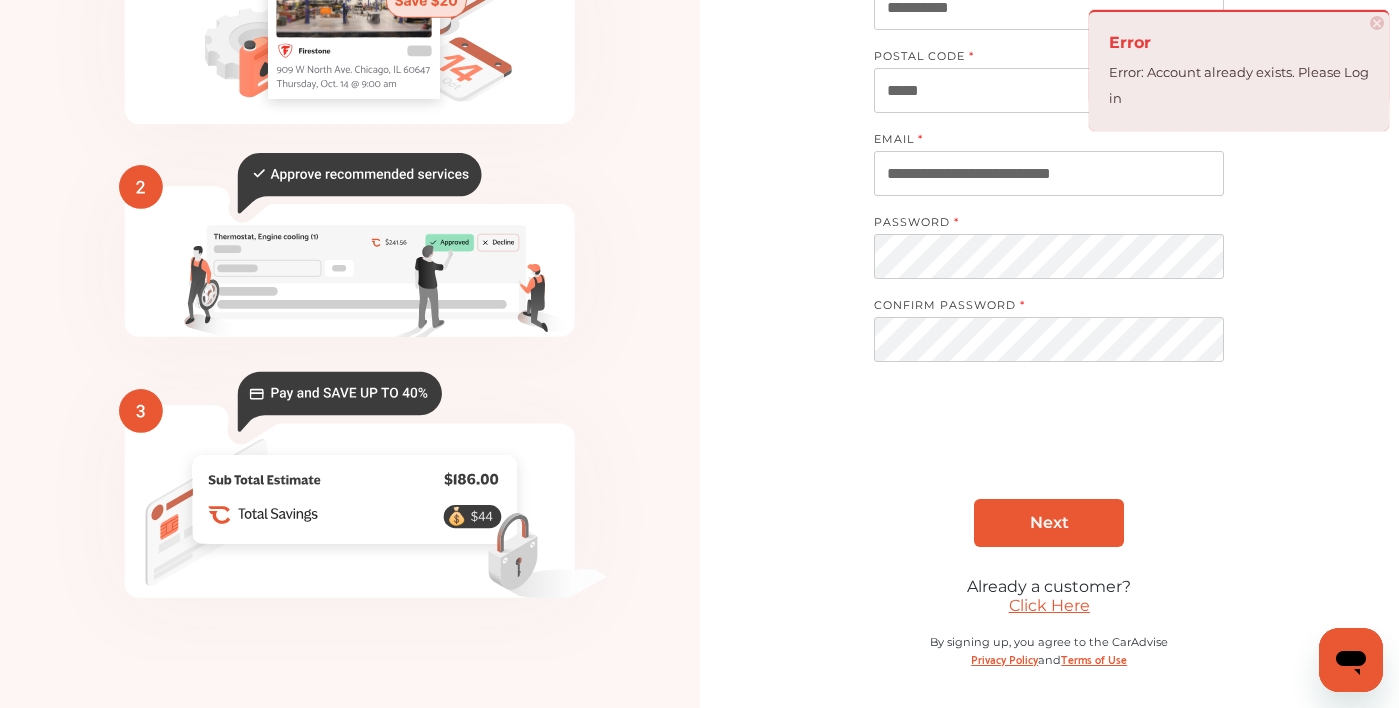 scroll, scrollTop: 282, scrollLeft: 0, axis: vertical 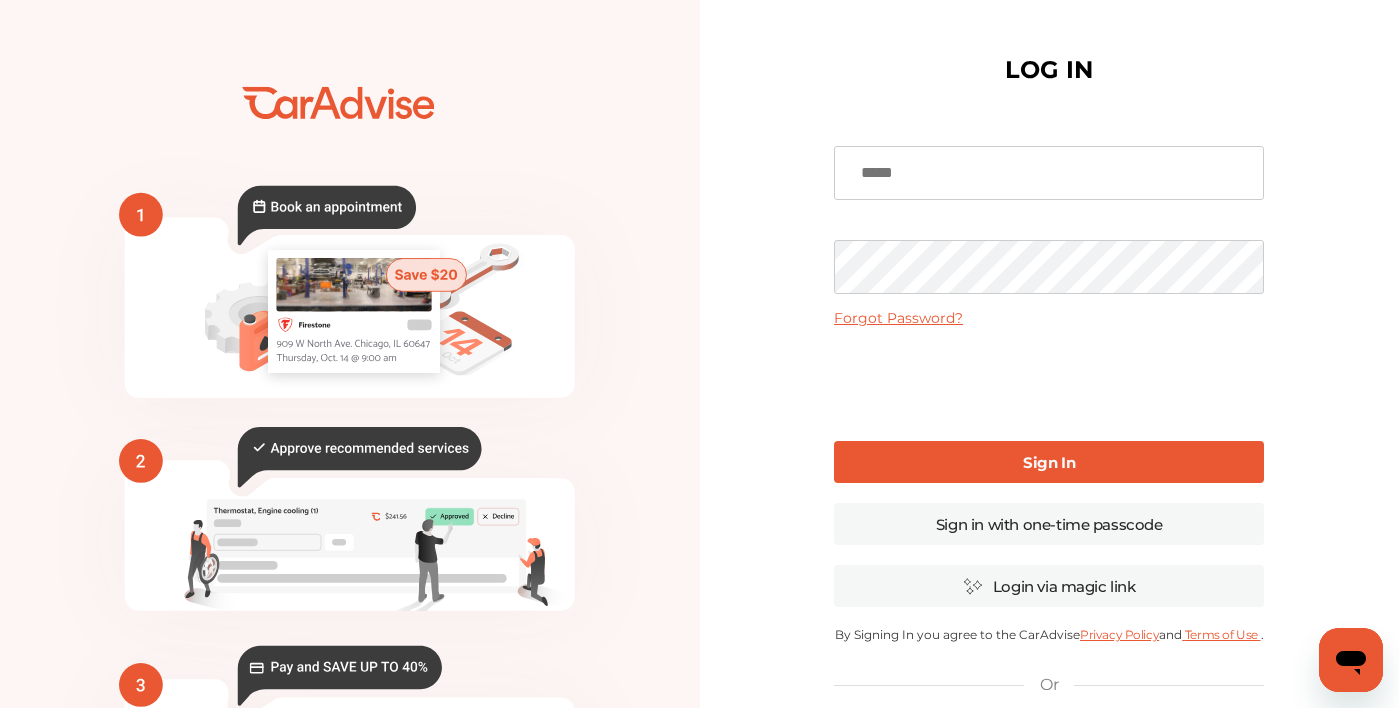 type on "**********" 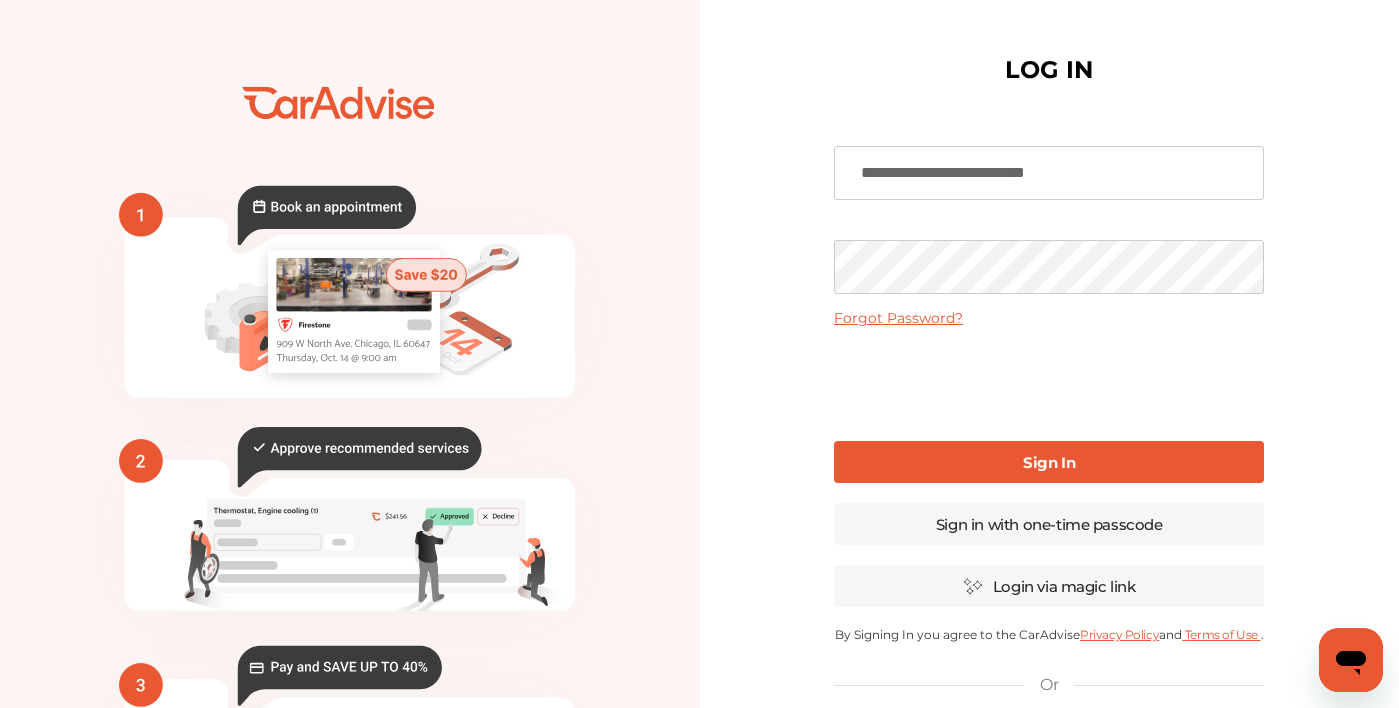 click on "Sign In" at bounding box center [1049, 462] 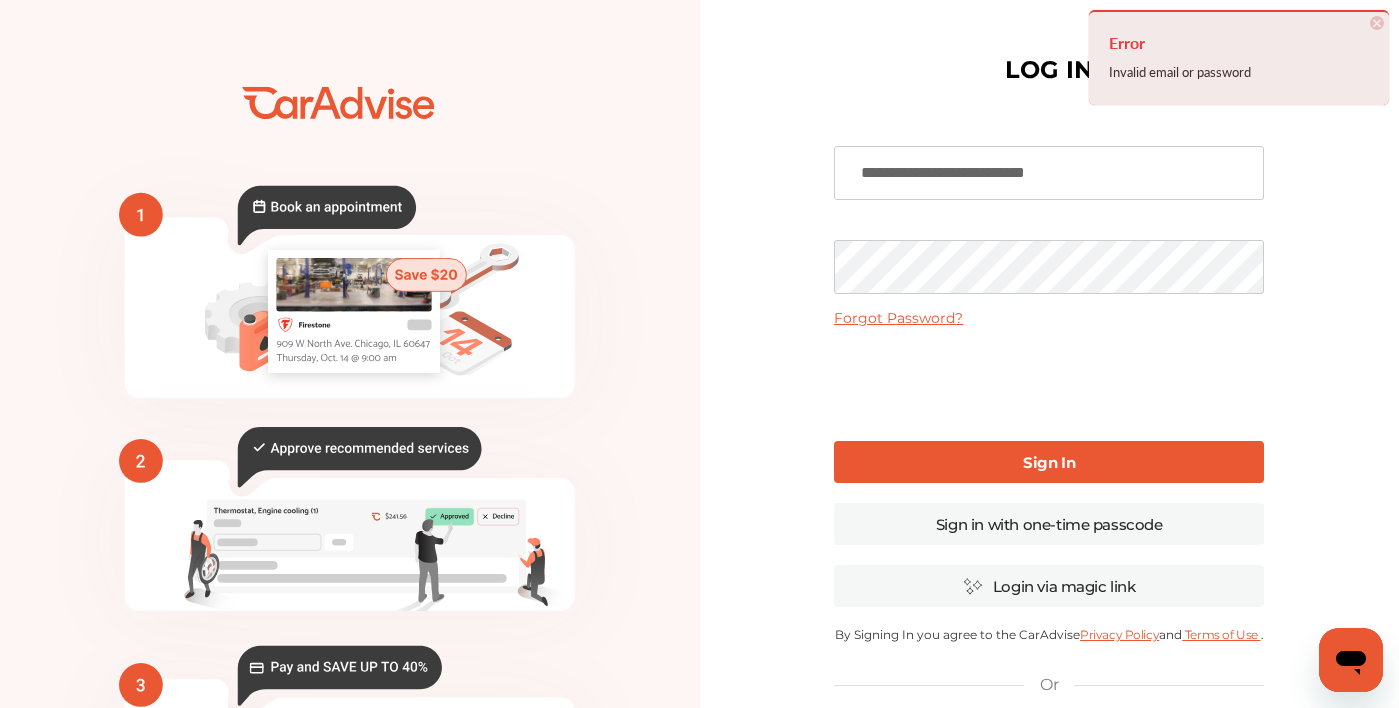click on "**********" at bounding box center (1049, 487) 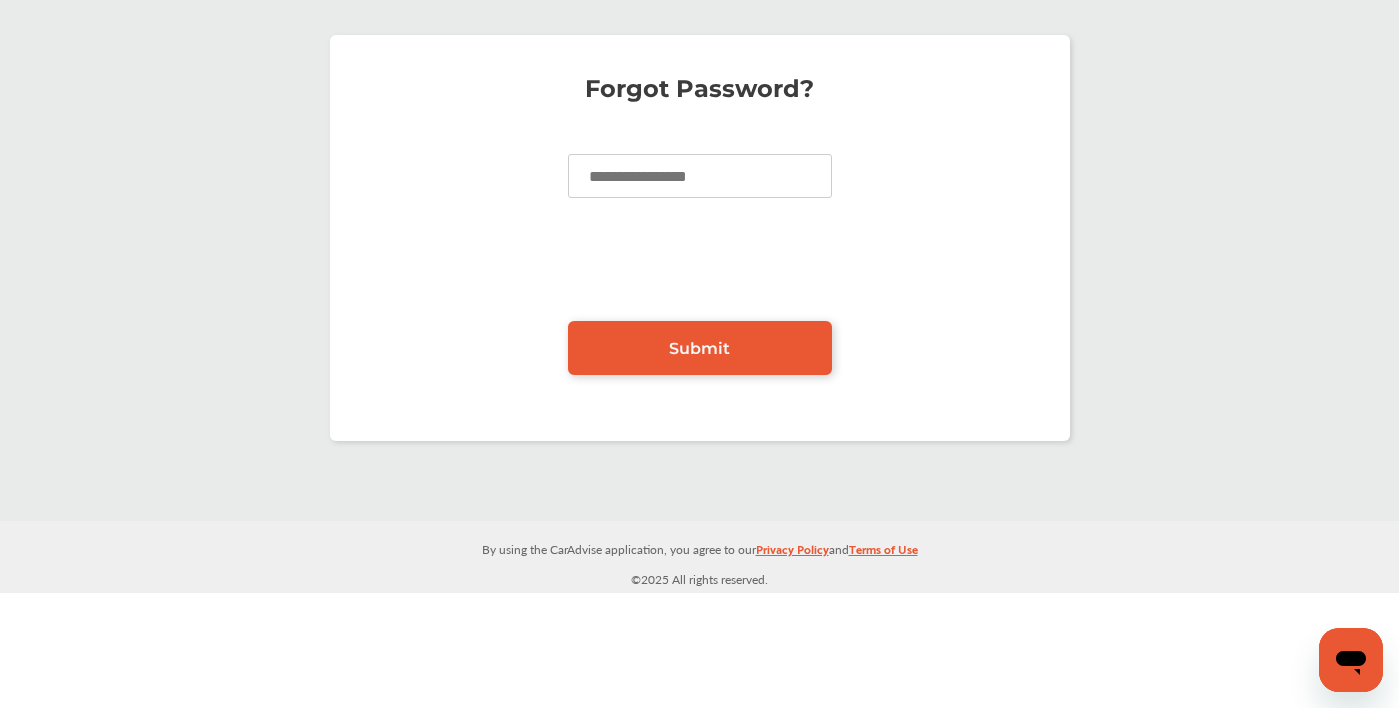 click at bounding box center [700, 176] 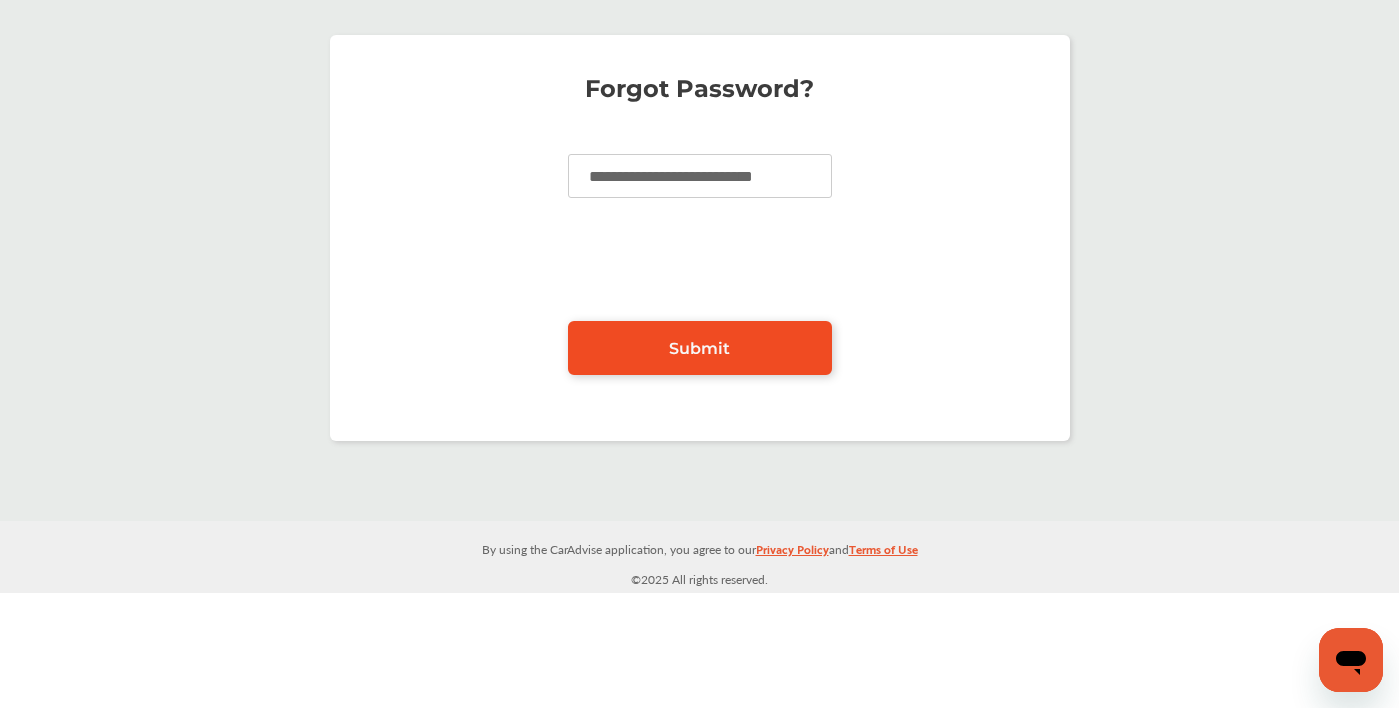 click on "Submit" at bounding box center (700, 348) 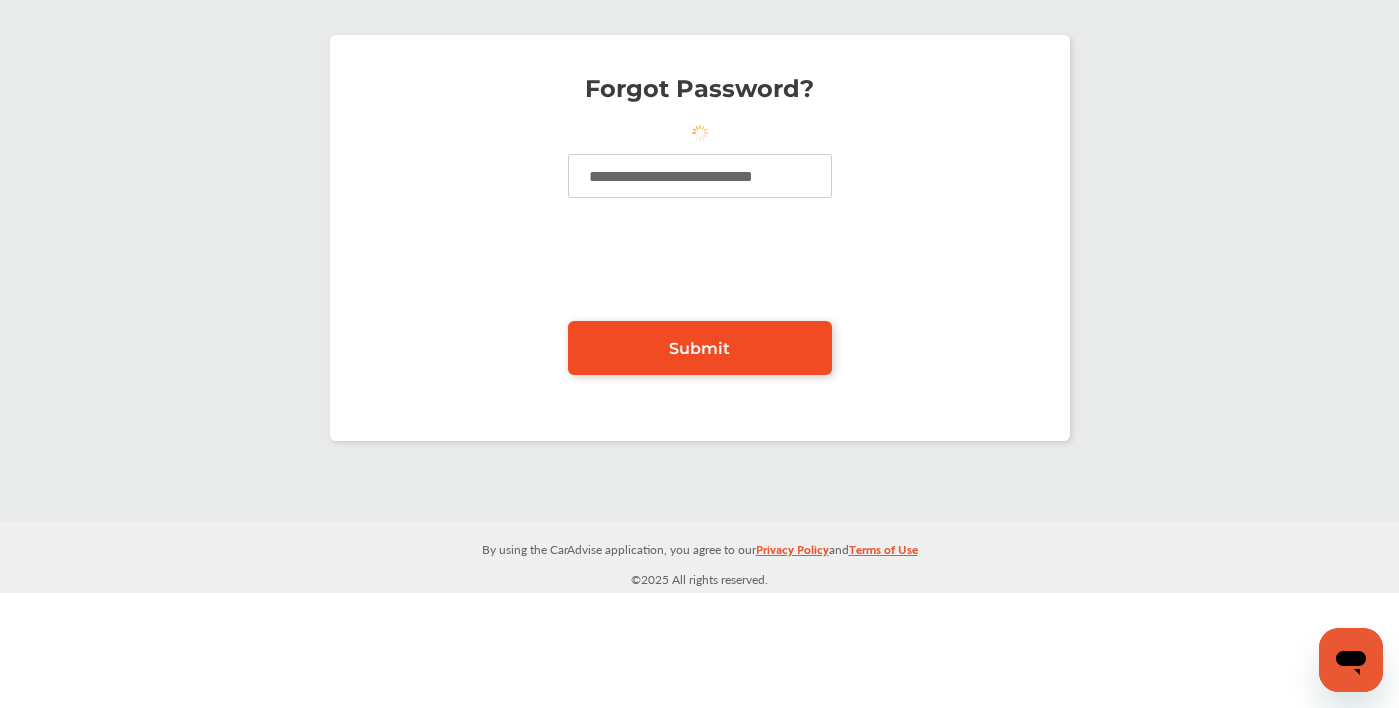 click on "Submit" at bounding box center [699, 348] 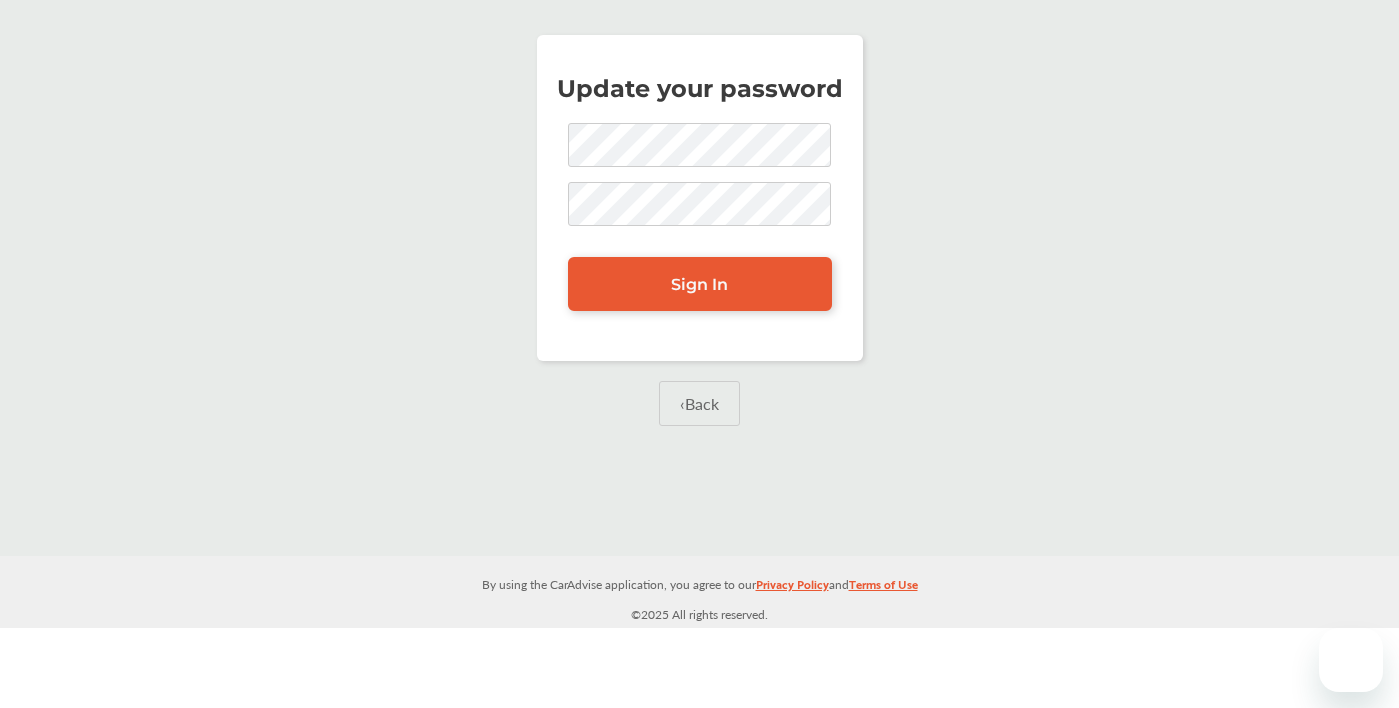 scroll, scrollTop: 0, scrollLeft: 0, axis: both 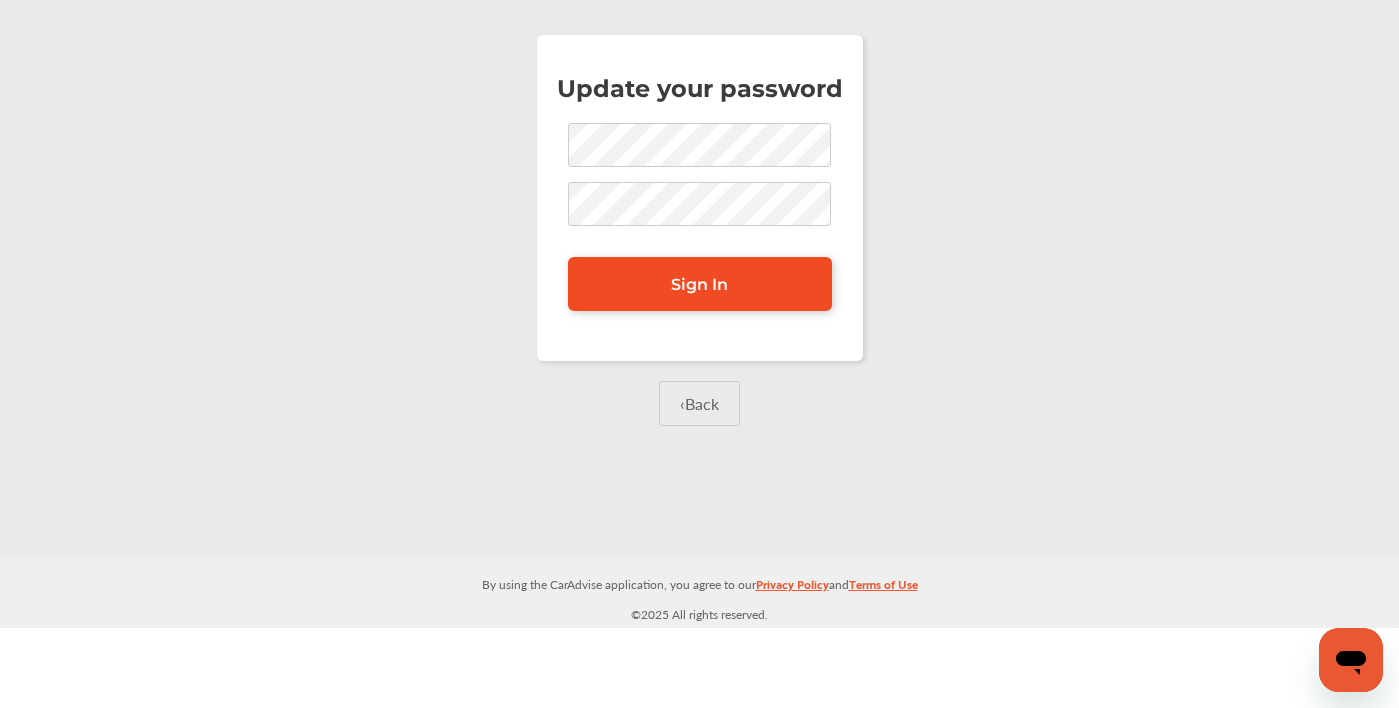 click on "Sign In" at bounding box center [700, 284] 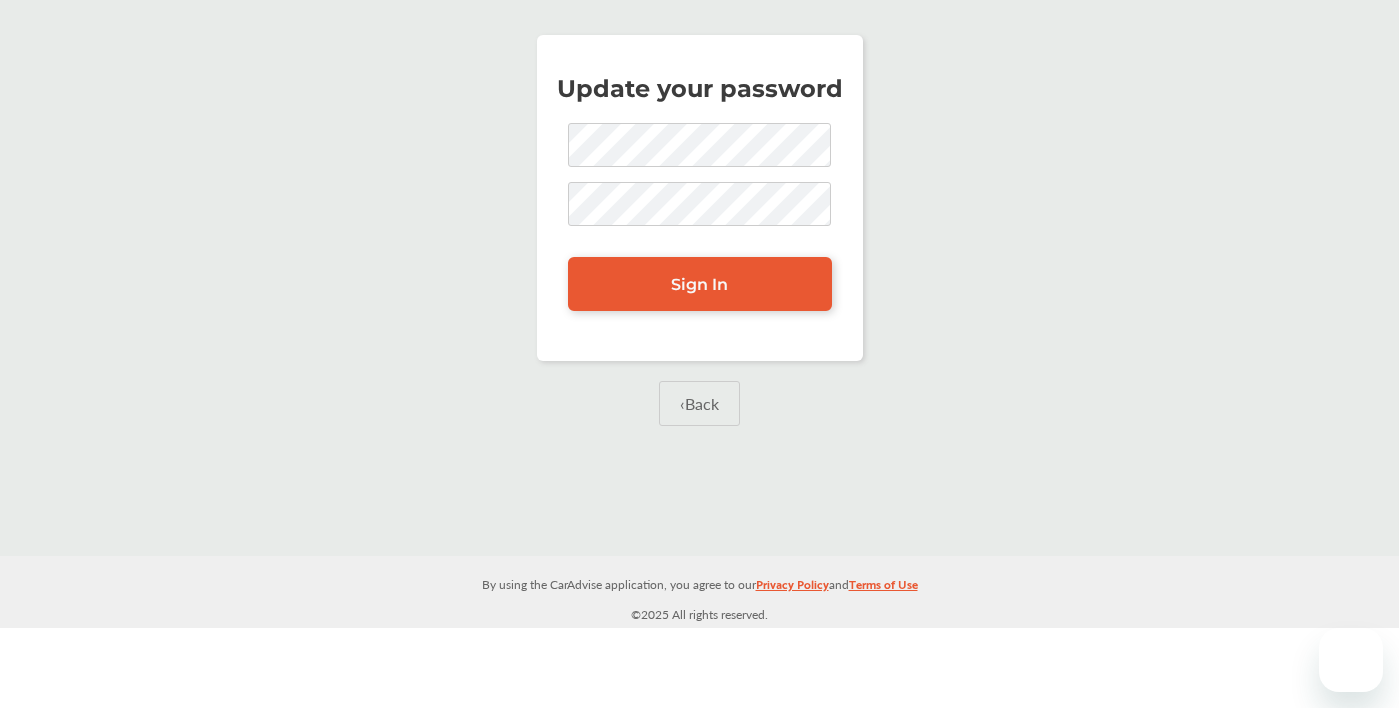 scroll, scrollTop: 0, scrollLeft: 0, axis: both 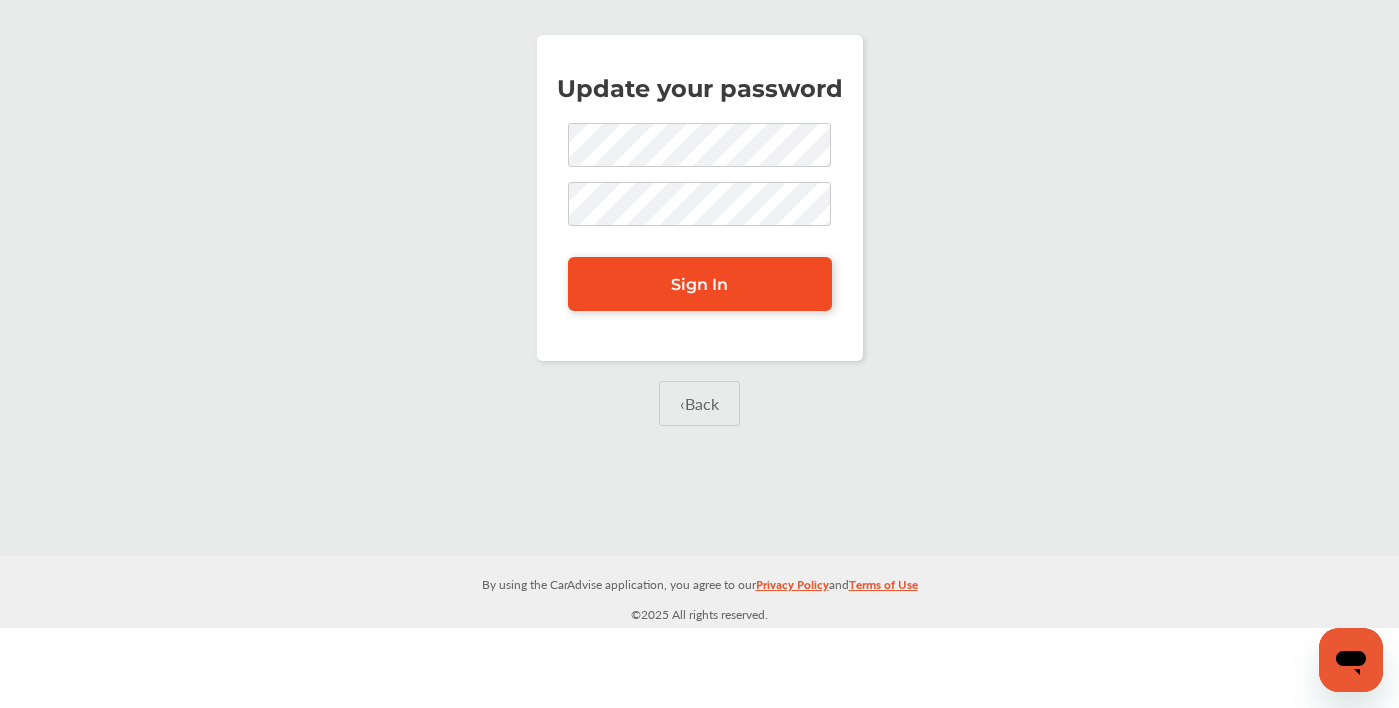 click on "Sign In" at bounding box center (700, 284) 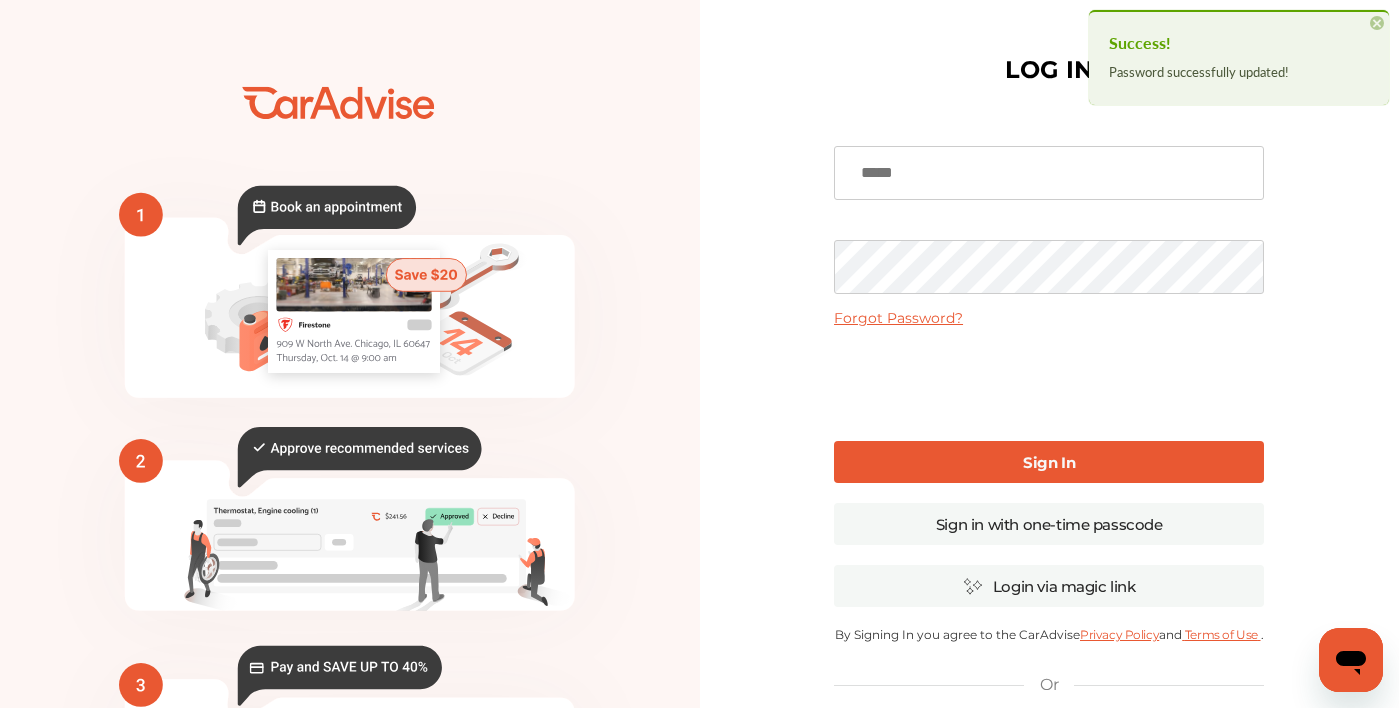 type on "**********" 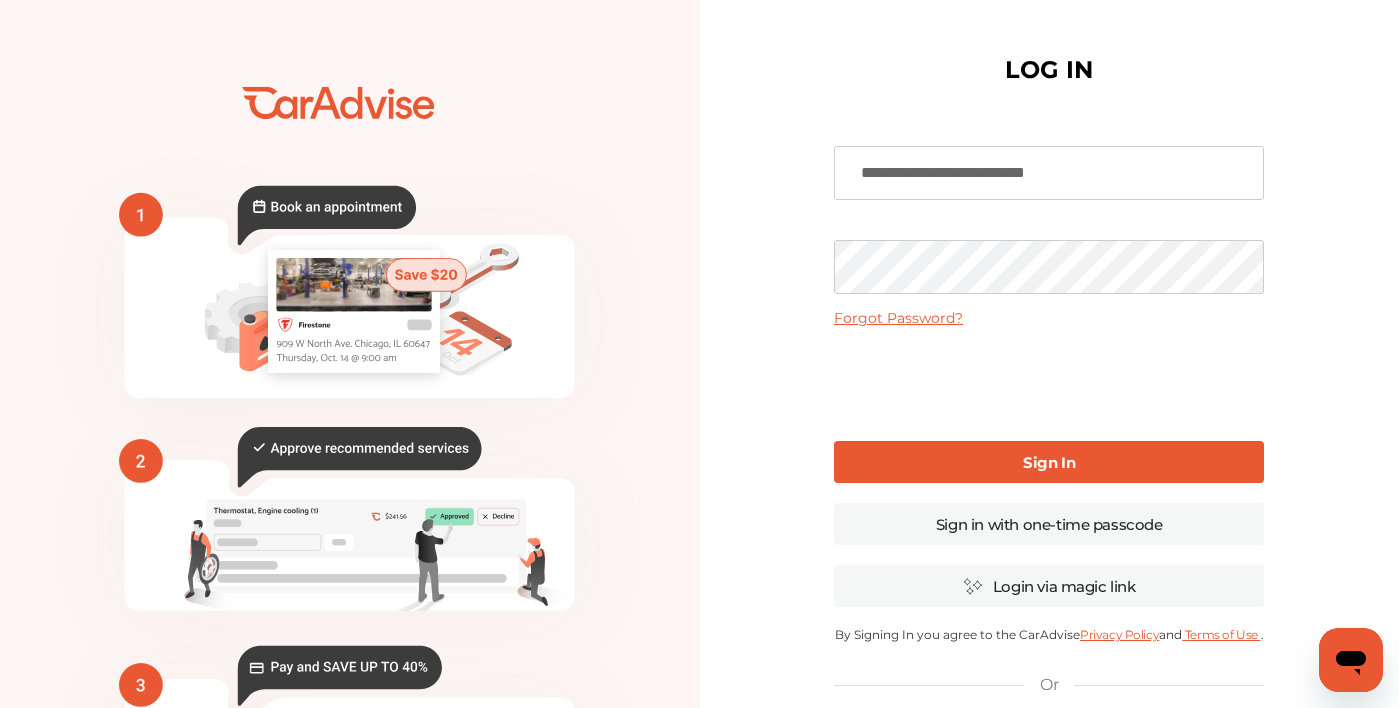 click on "Sign In" at bounding box center [1049, 462] 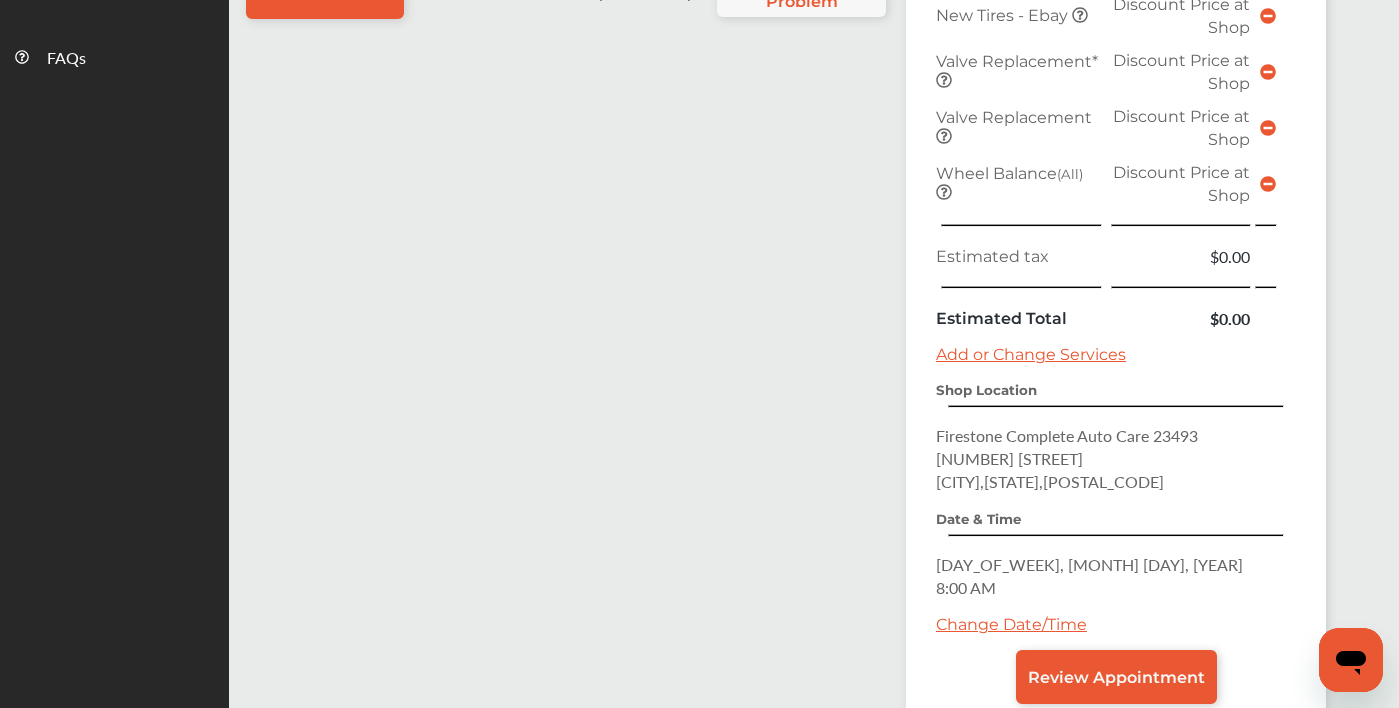 scroll, scrollTop: 767, scrollLeft: 0, axis: vertical 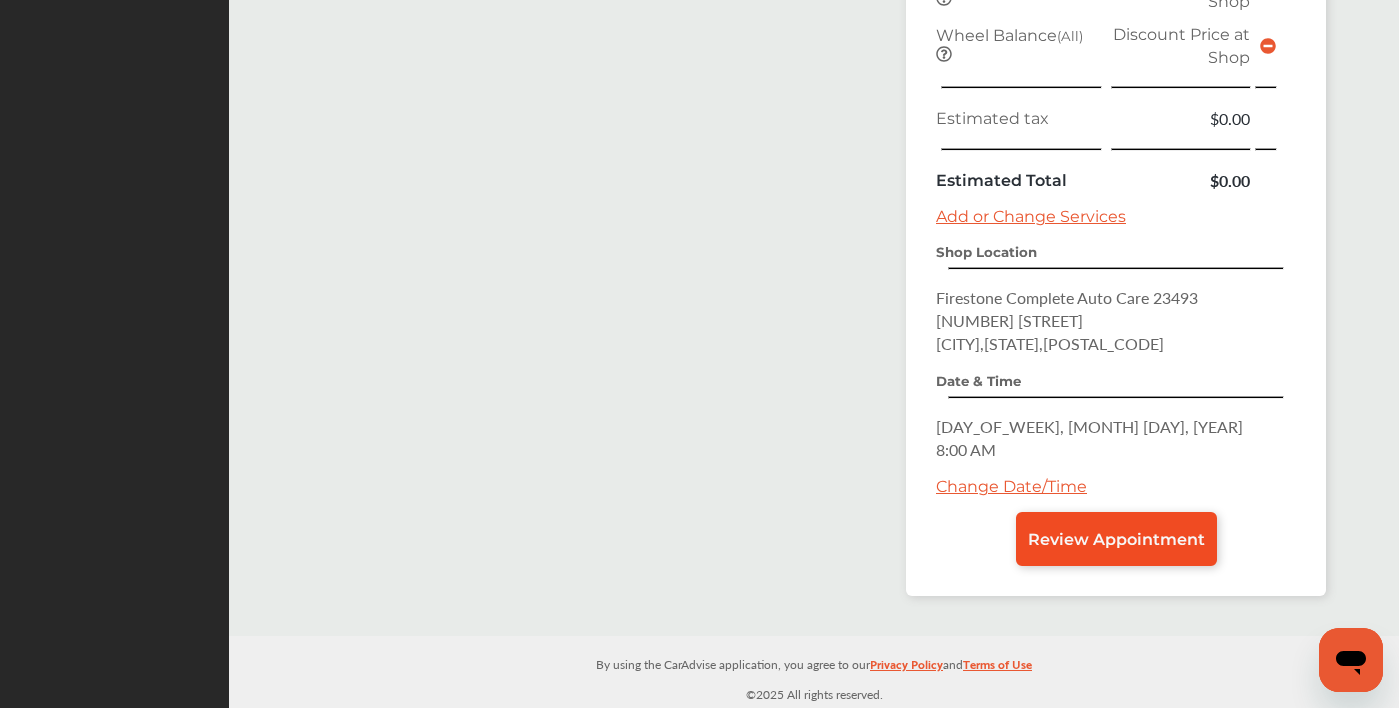 click on "Review Appointment" at bounding box center (1116, 539) 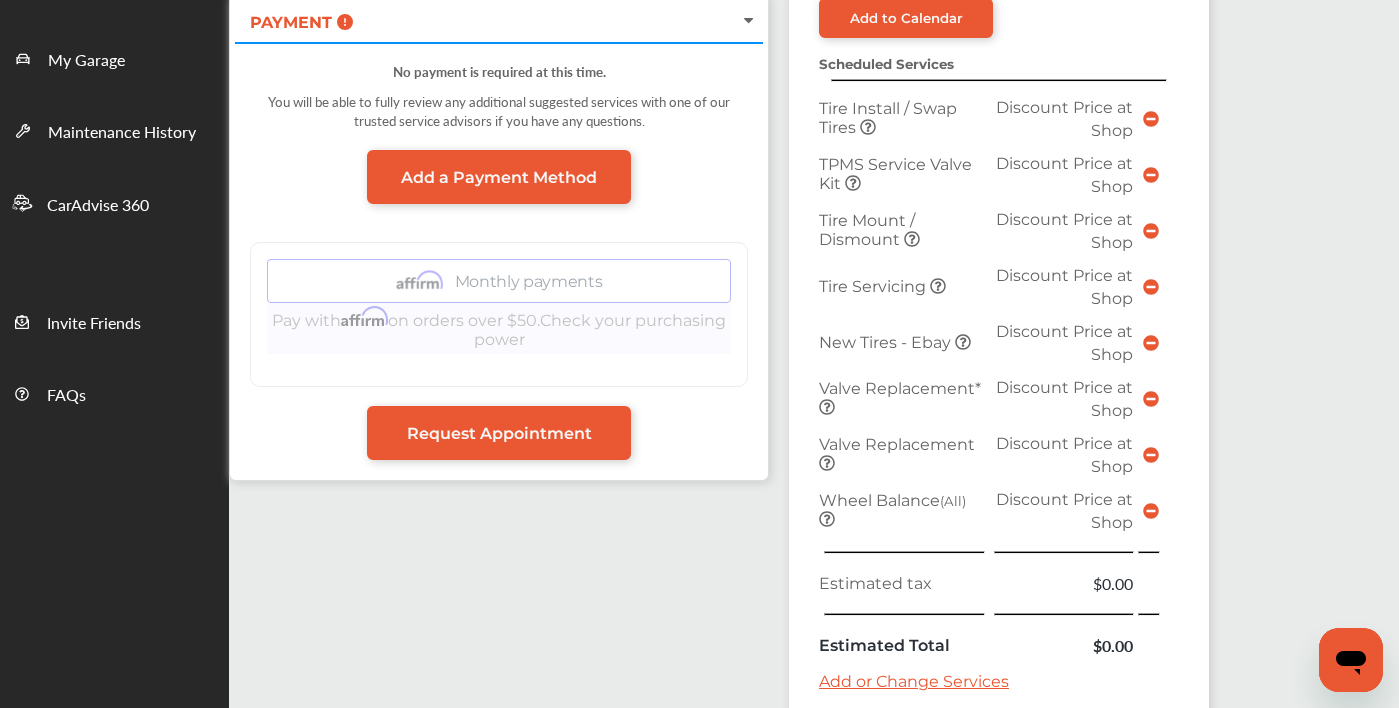 scroll, scrollTop: 186, scrollLeft: 0, axis: vertical 